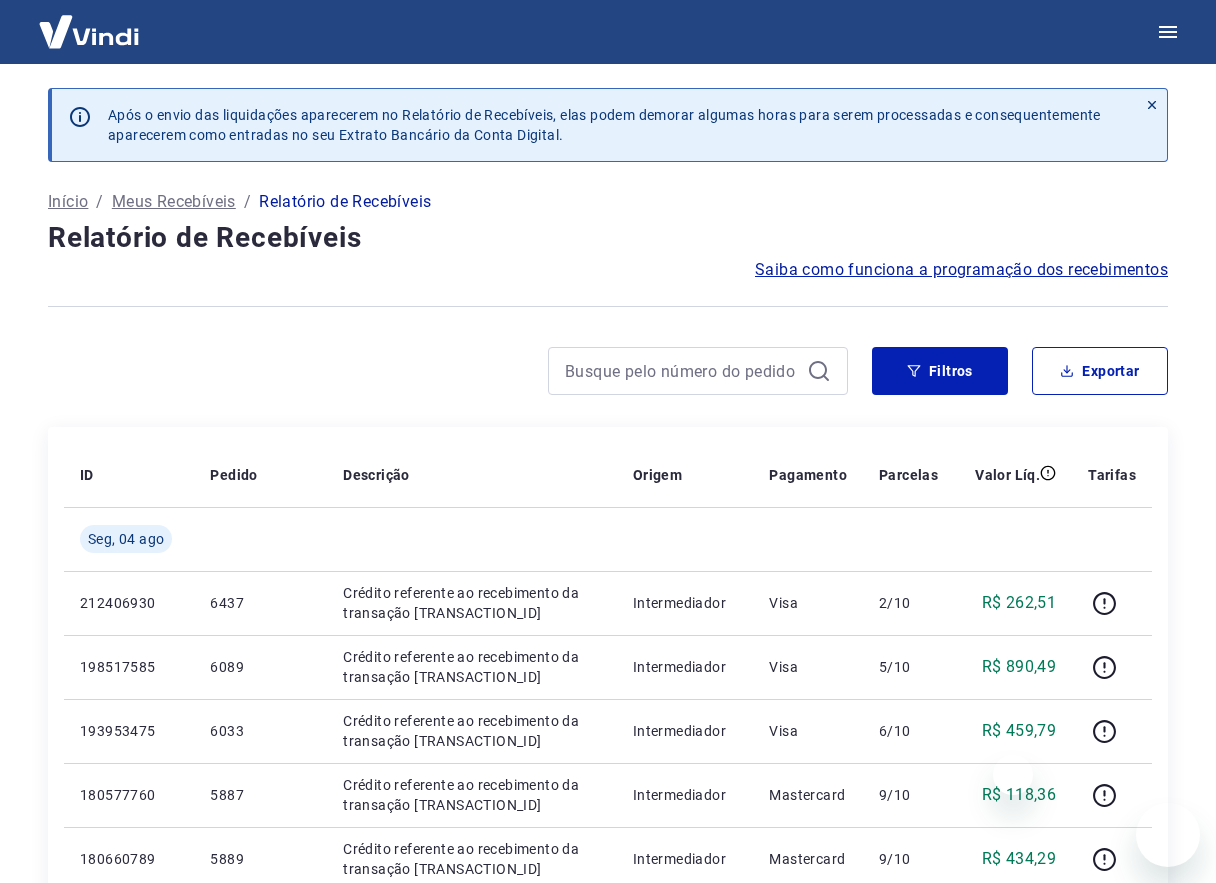 scroll, scrollTop: 900, scrollLeft: 0, axis: vertical 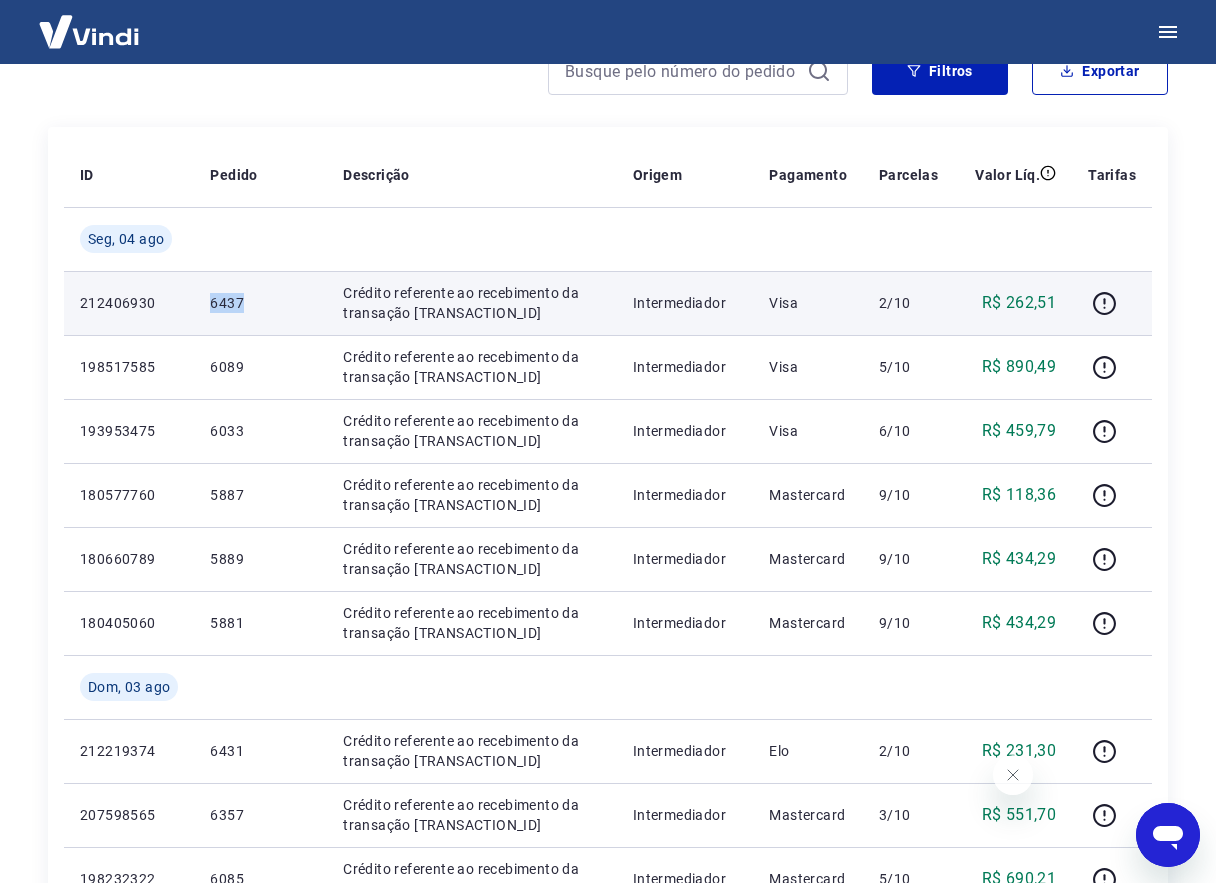 drag, startPoint x: 211, startPoint y: 306, endPoint x: 244, endPoint y: 302, distance: 33.24154 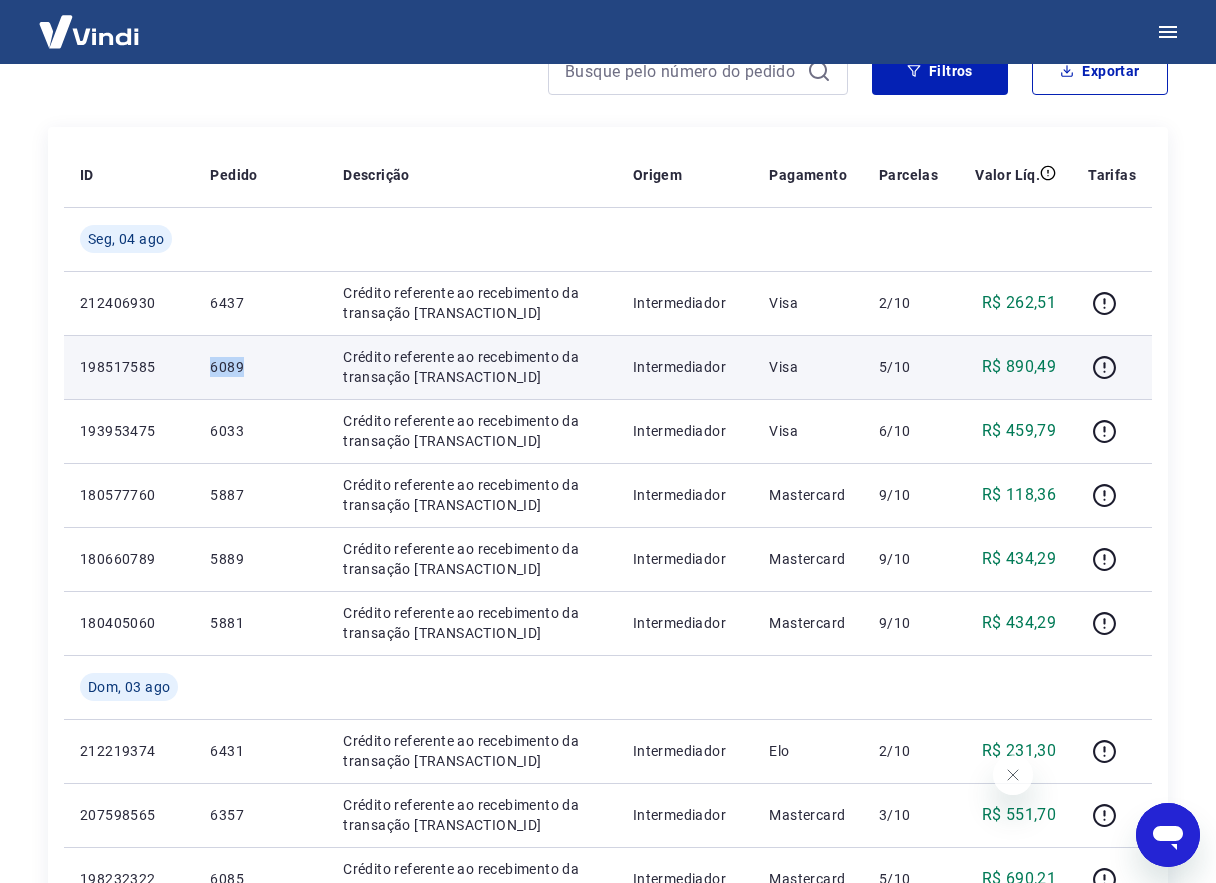 drag, startPoint x: 196, startPoint y: 376, endPoint x: 268, endPoint y: 377, distance: 72.00694 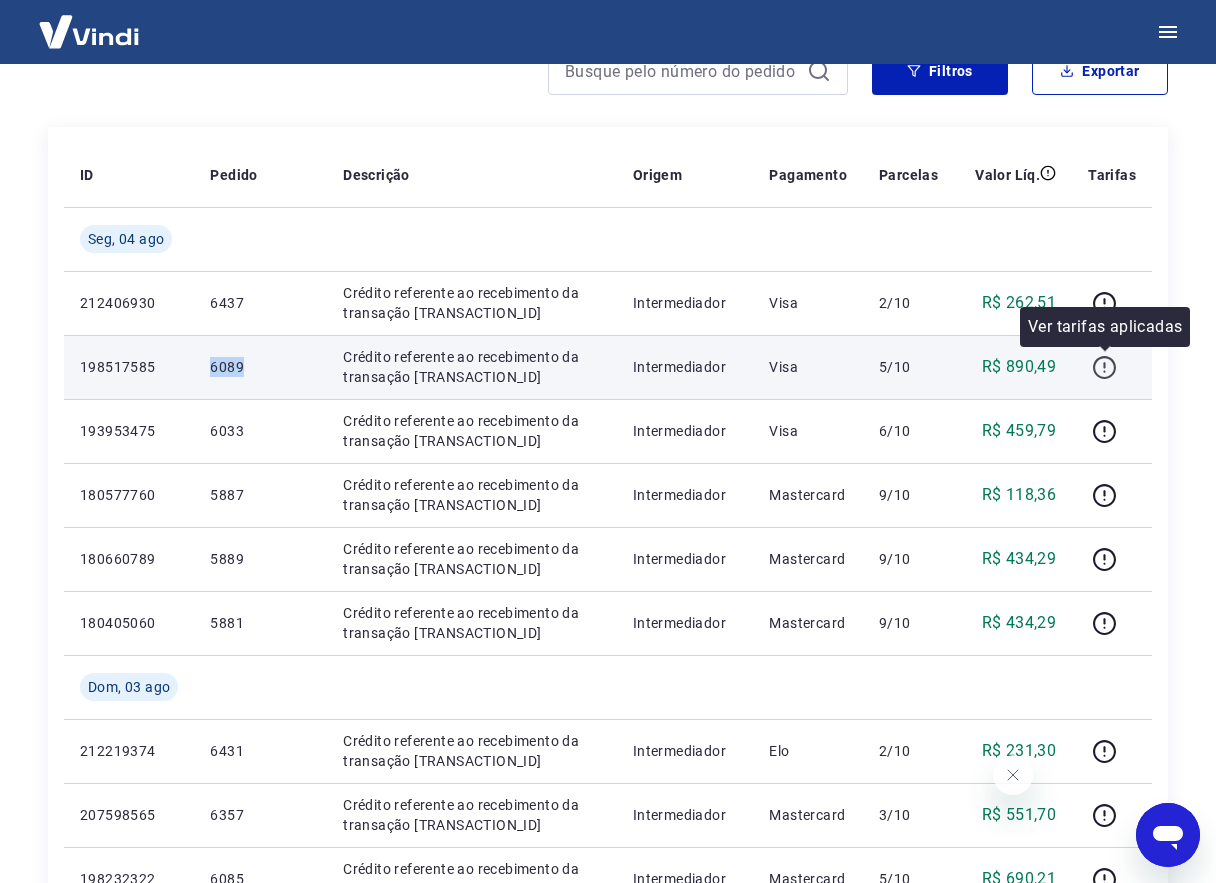 click 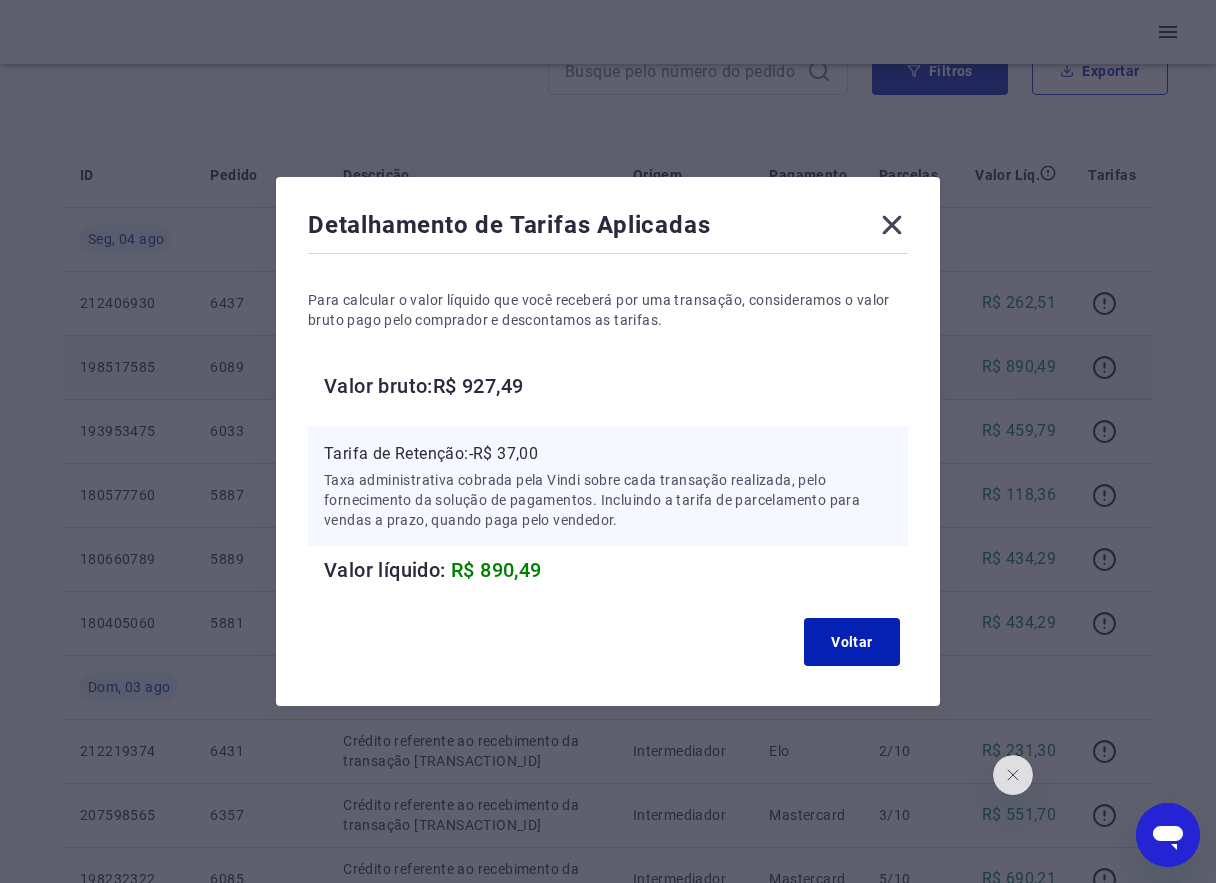 click 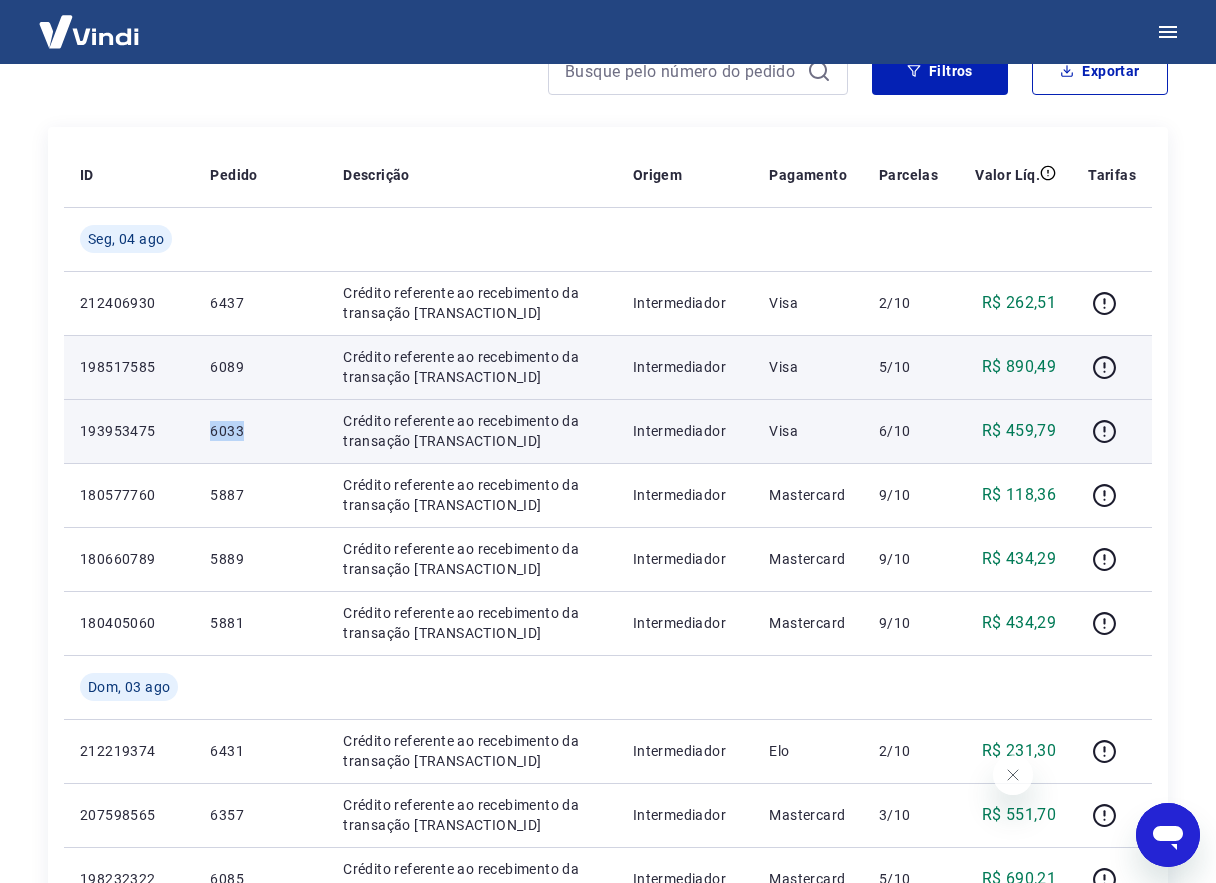 drag, startPoint x: 203, startPoint y: 432, endPoint x: 245, endPoint y: 439, distance: 42.579338 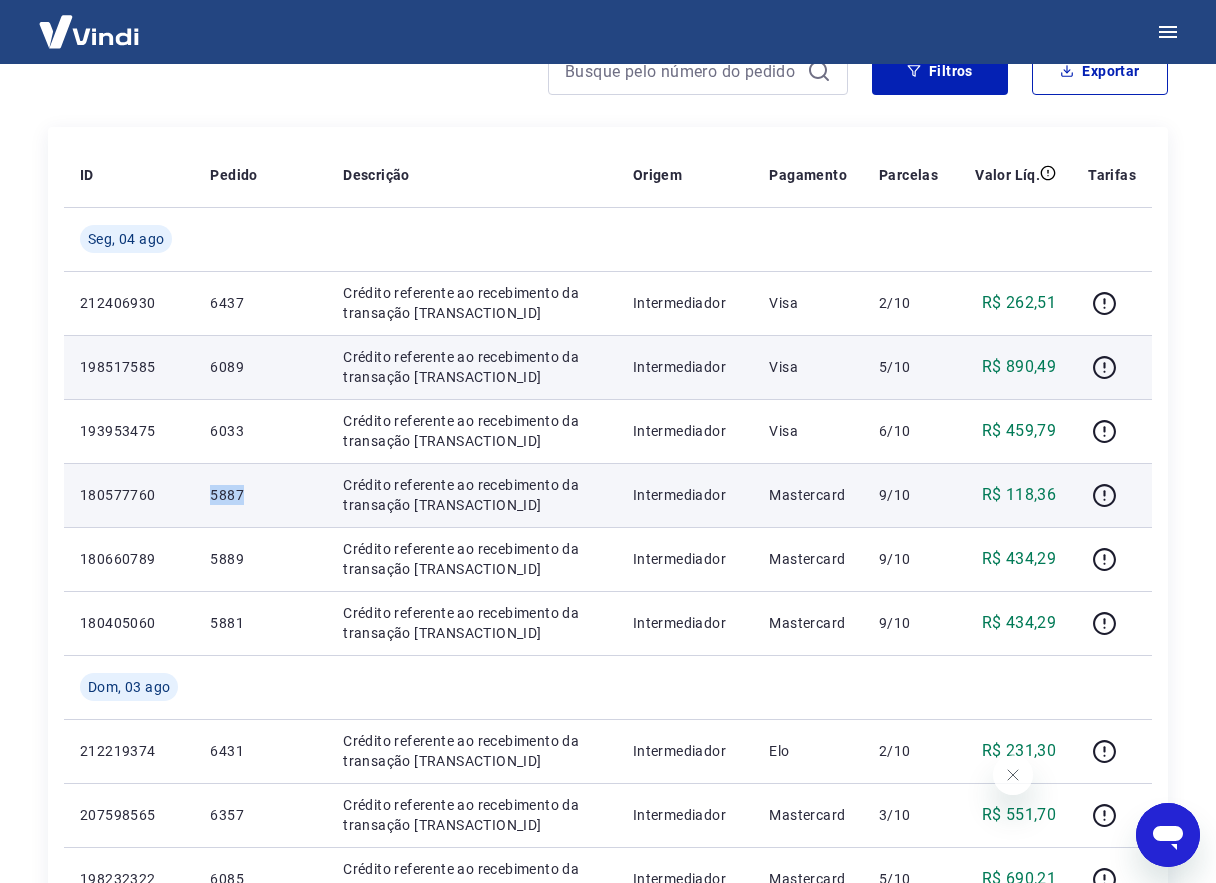 drag, startPoint x: 194, startPoint y: 499, endPoint x: 301, endPoint y: 507, distance: 107.298645 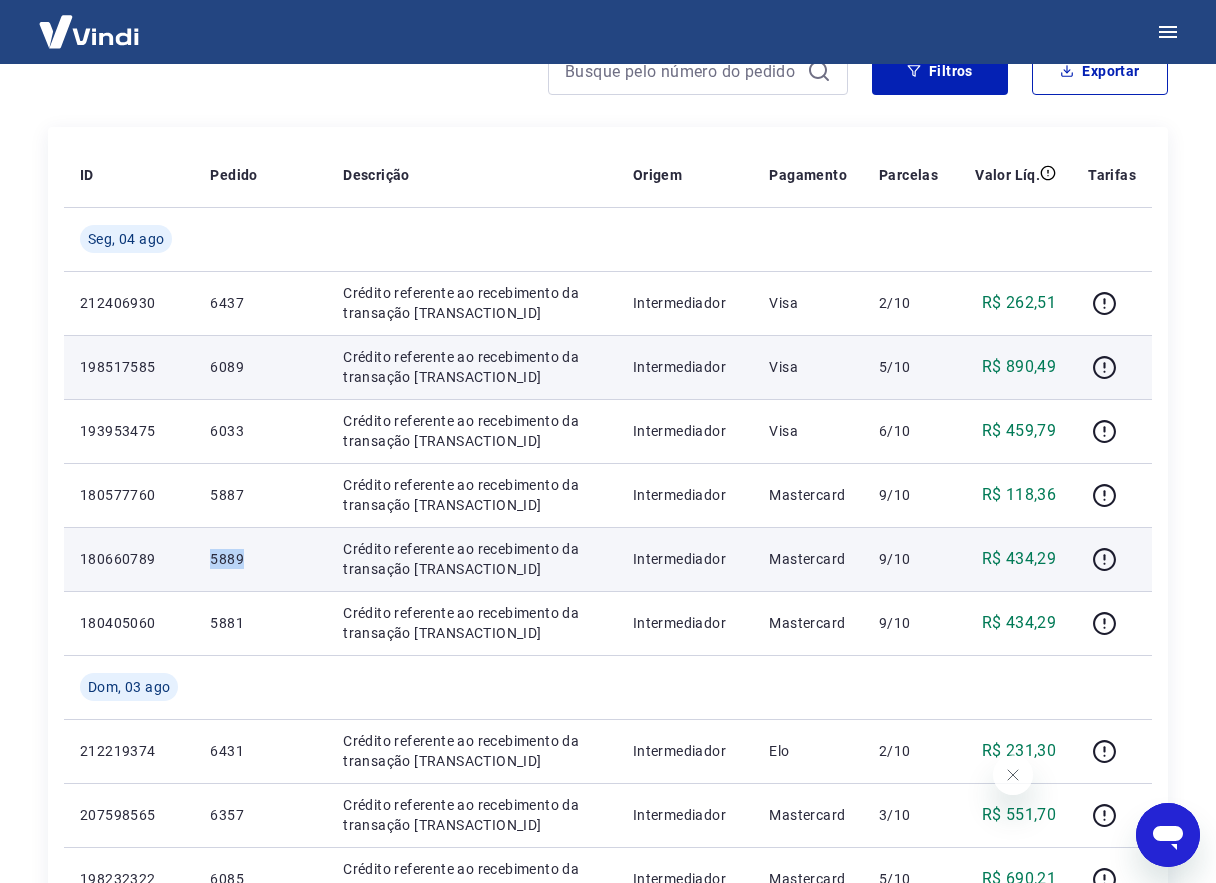 drag, startPoint x: 202, startPoint y: 560, endPoint x: 277, endPoint y: 560, distance: 75 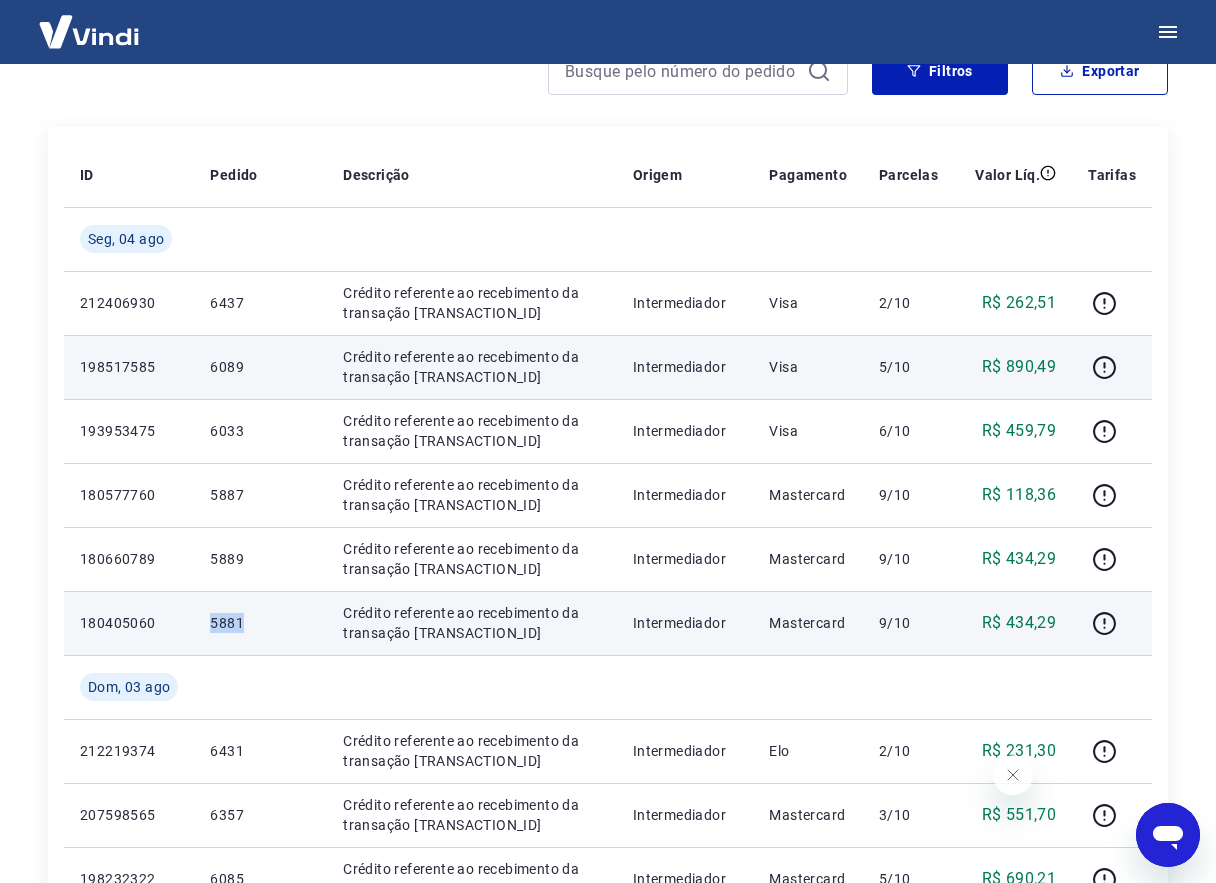drag, startPoint x: 207, startPoint y: 612, endPoint x: 244, endPoint y: 617, distance: 37.336308 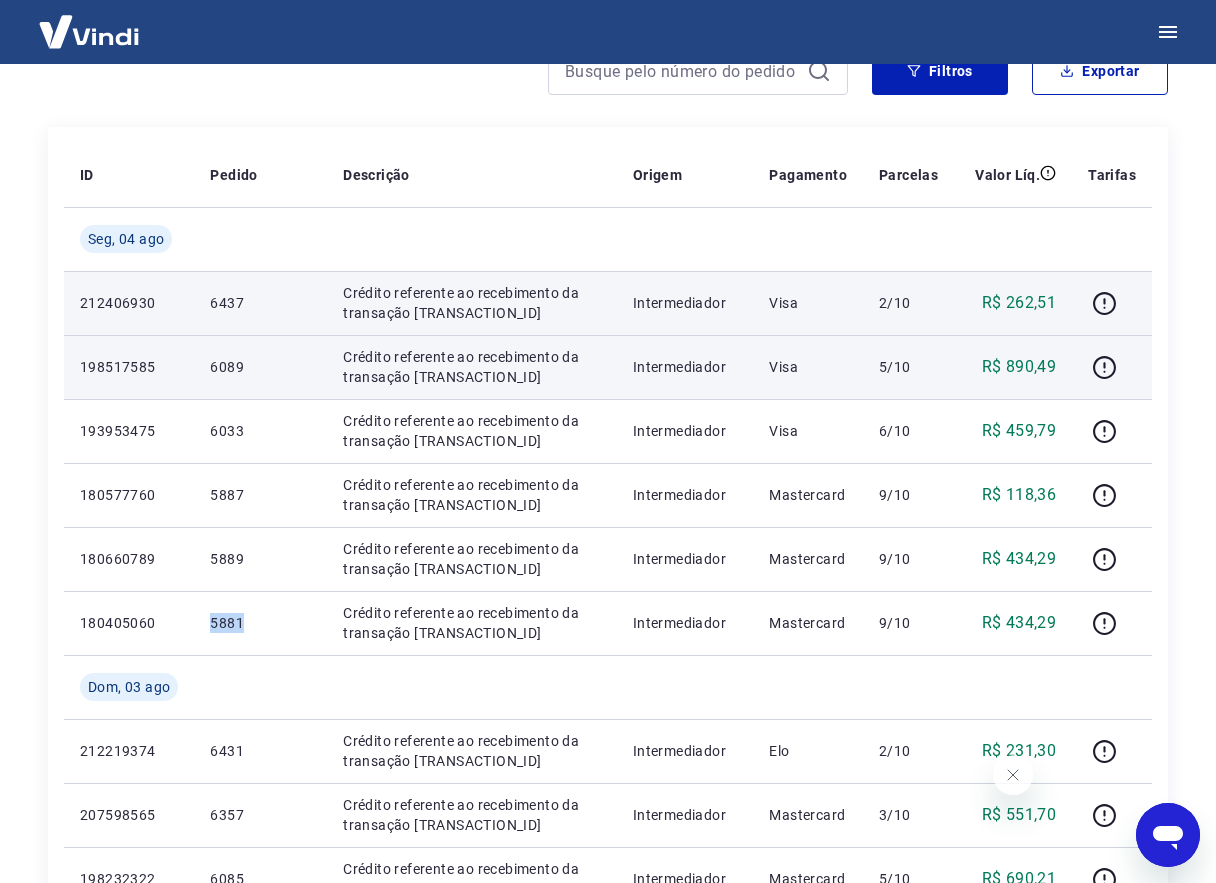 click on "6437" at bounding box center (260, 303) 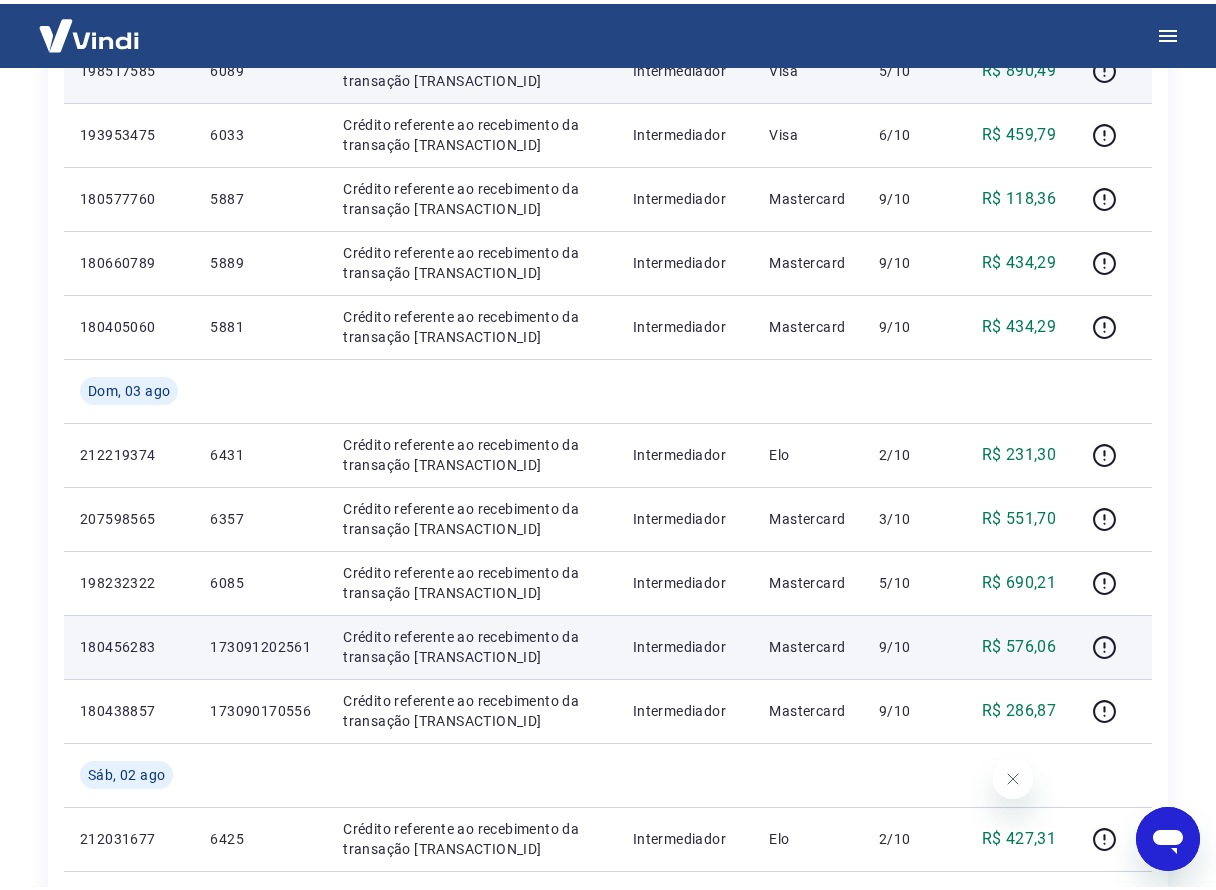 scroll, scrollTop: 700, scrollLeft: 0, axis: vertical 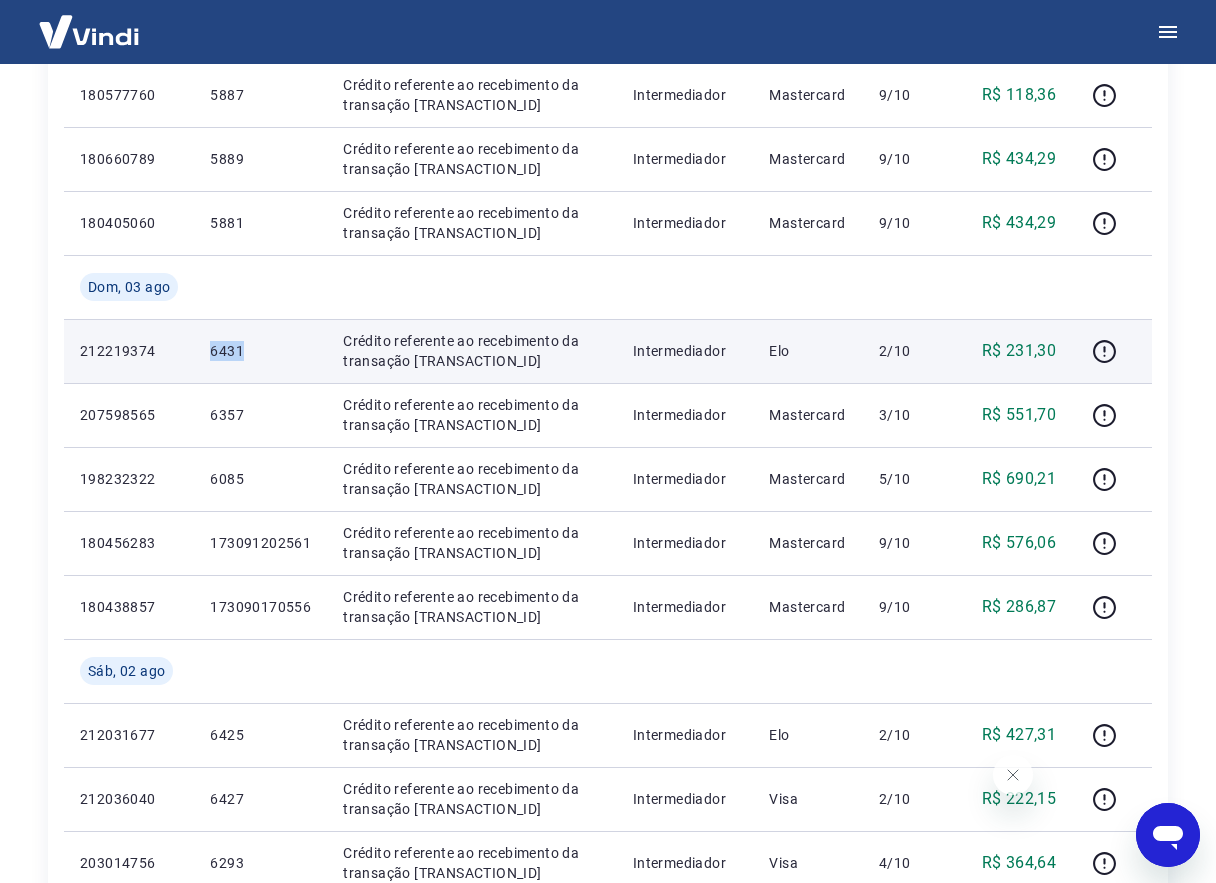 drag, startPoint x: 197, startPoint y: 336, endPoint x: 289, endPoint y: 354, distance: 93.74433 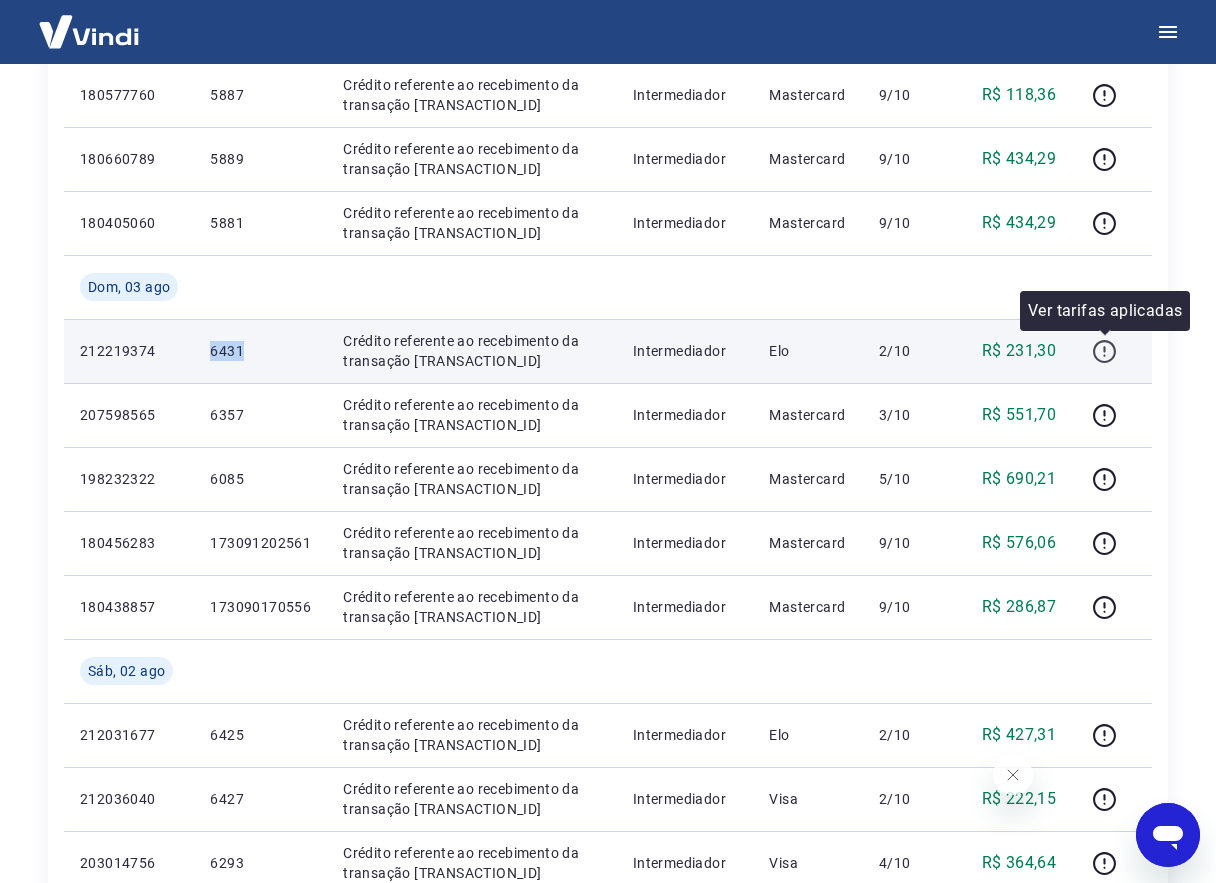 click at bounding box center [1104, 351] 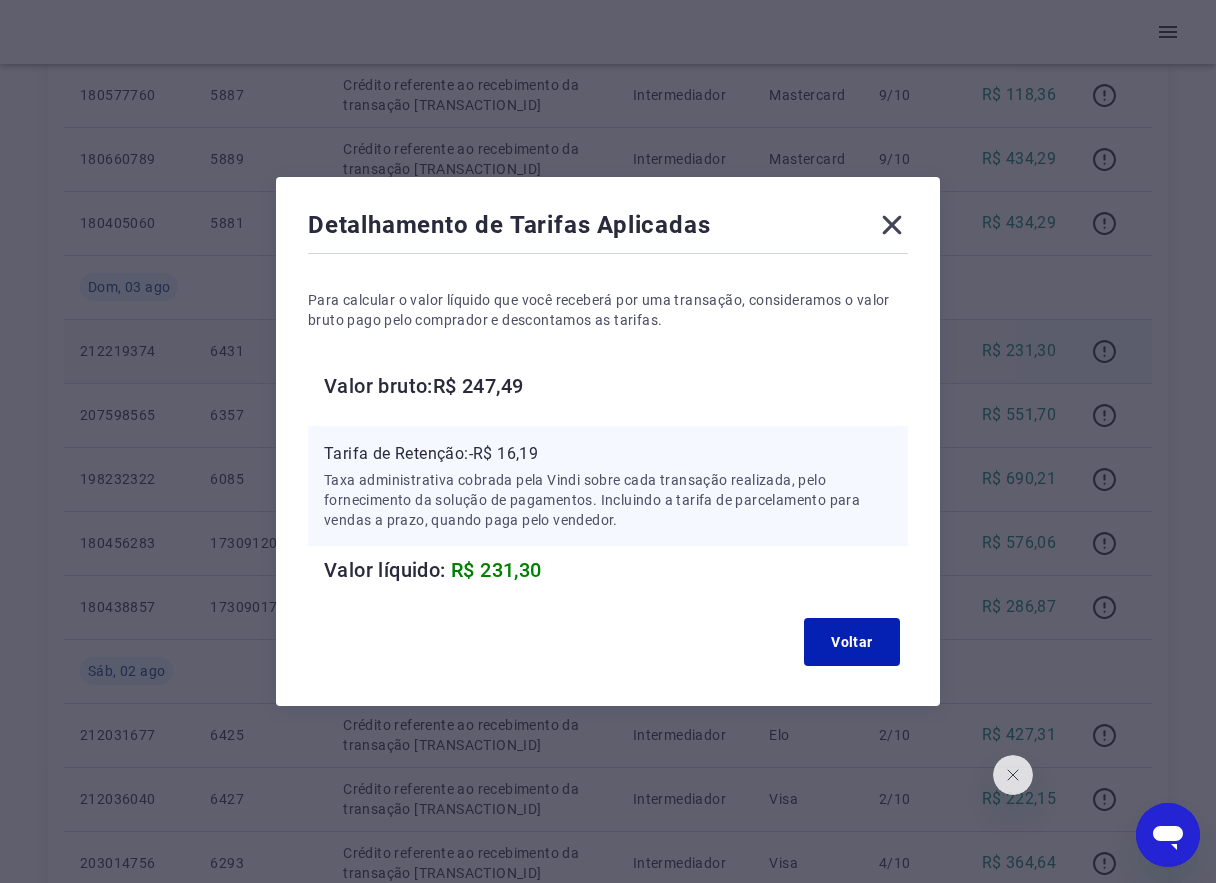 click on "Detalhamento de Tarifas Aplicadas Para calcular o valor líquido que você receberá por uma transação, consideramos o valor bruto pago pelo comprador e descontamos as tarifas. Valor bruto: R$ 247,49 Tarifa de Retenção: -R$ 16,19 Taxa administrativa cobrada pela Vindi sobre cada transação realizada, pelo fornecimento da solução de pagamentos. Incluindo a tarifa de parcelamento para vendas a prazo, quando paga pelo vendedor. Valor líquido: R$ 231,30 Voltar" at bounding box center [608, 441] 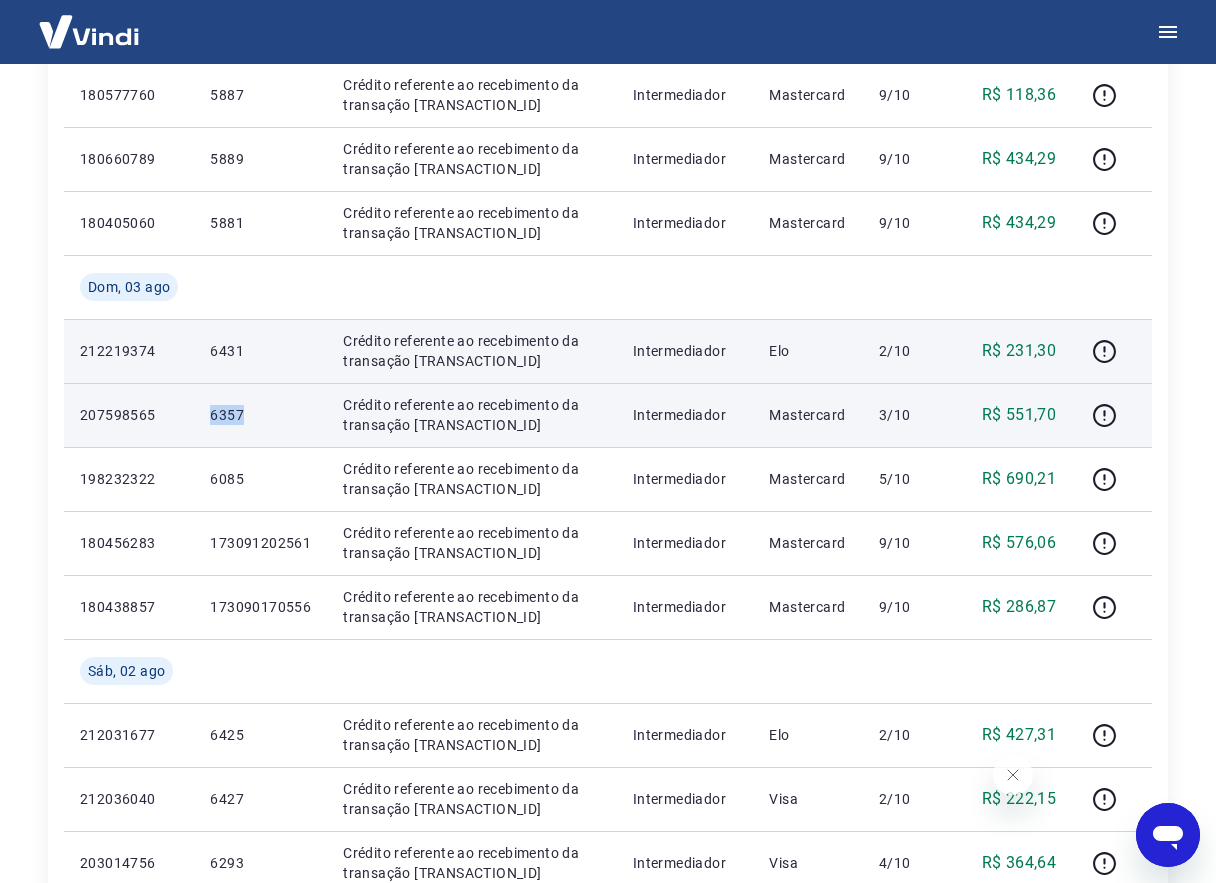 drag, startPoint x: 210, startPoint y: 420, endPoint x: 250, endPoint y: 413, distance: 40.60788 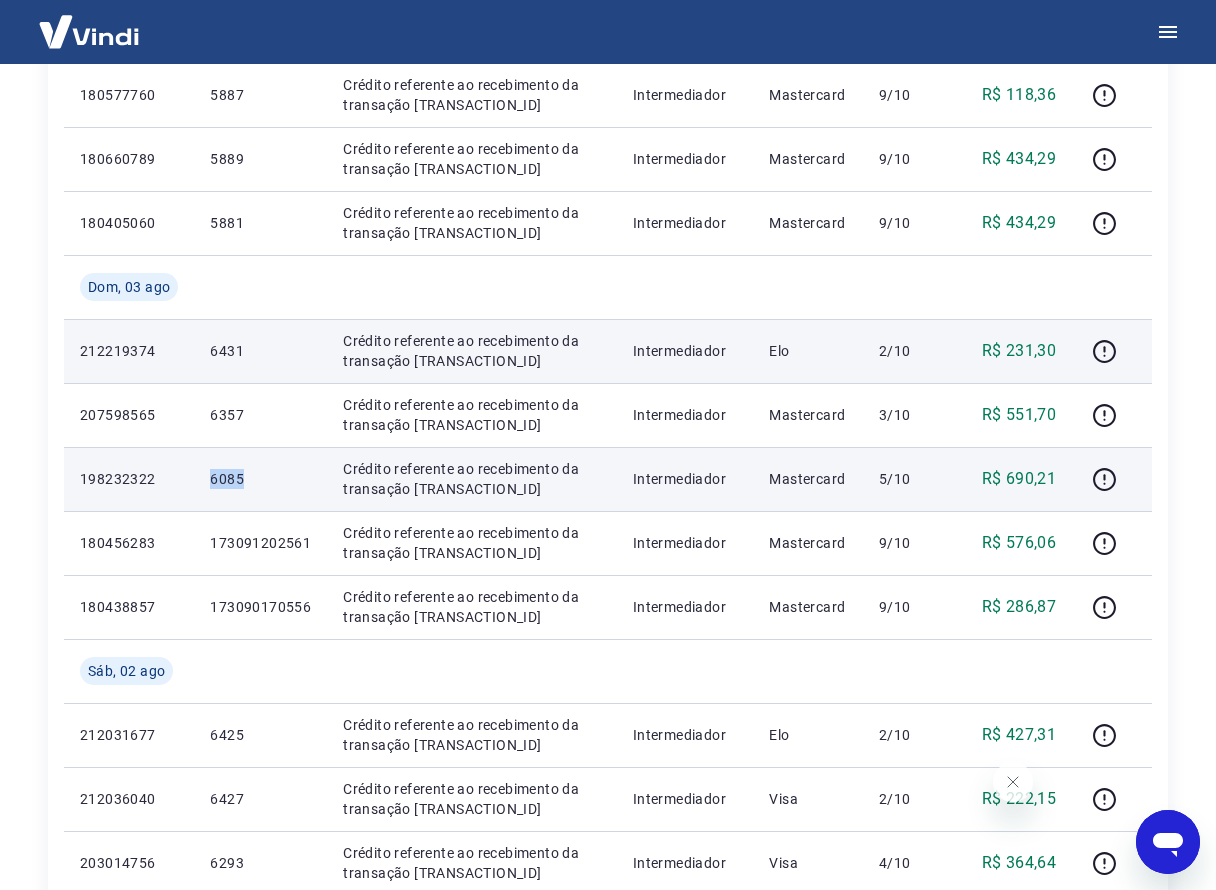 drag, startPoint x: 207, startPoint y: 471, endPoint x: 271, endPoint y: 483, distance: 65.11528 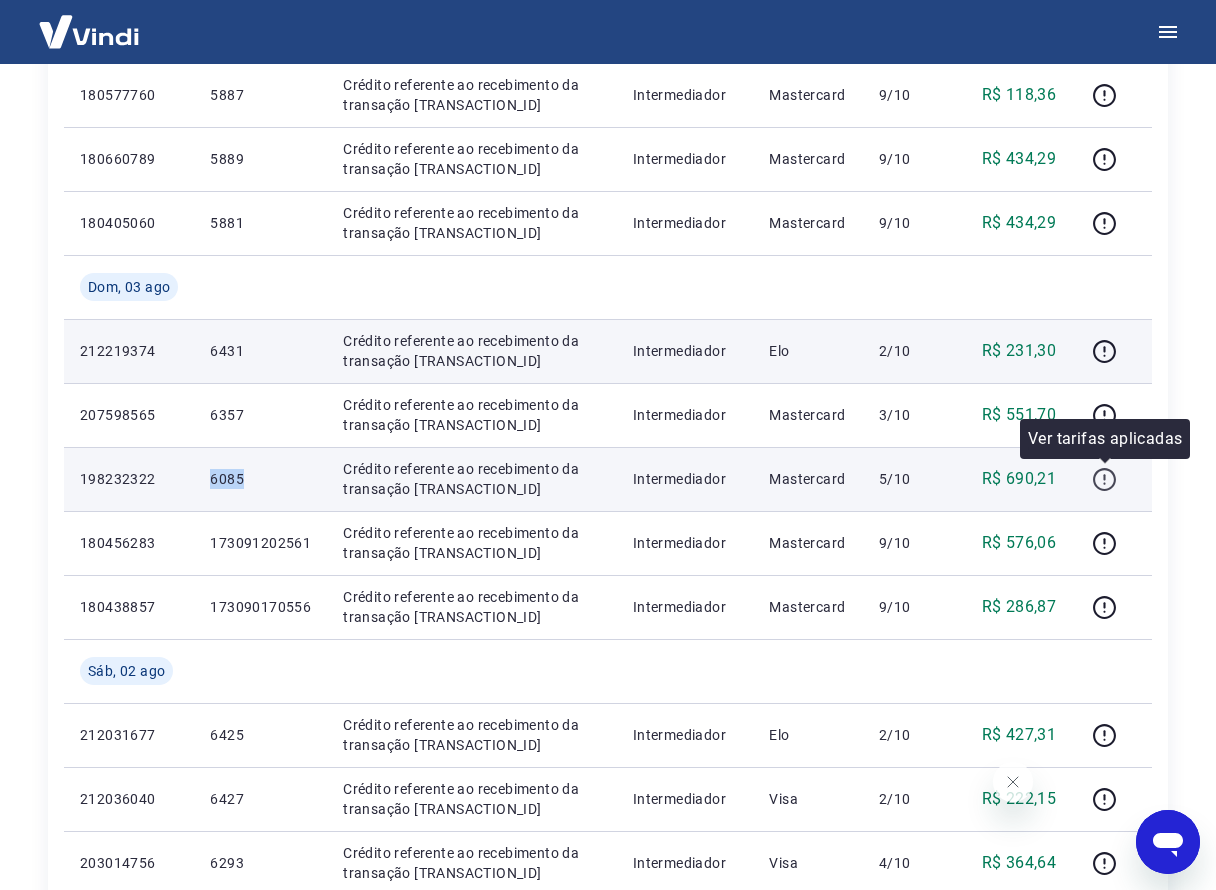 click 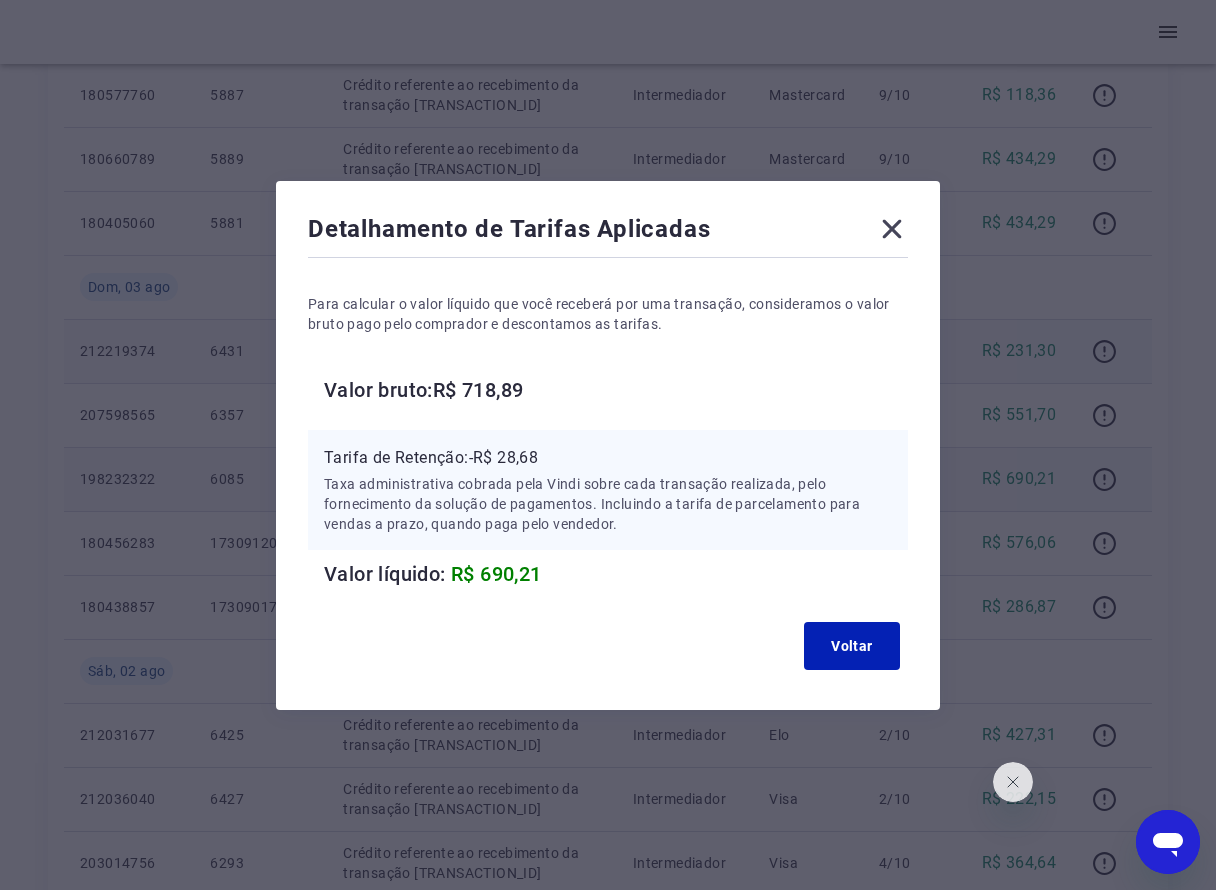 click 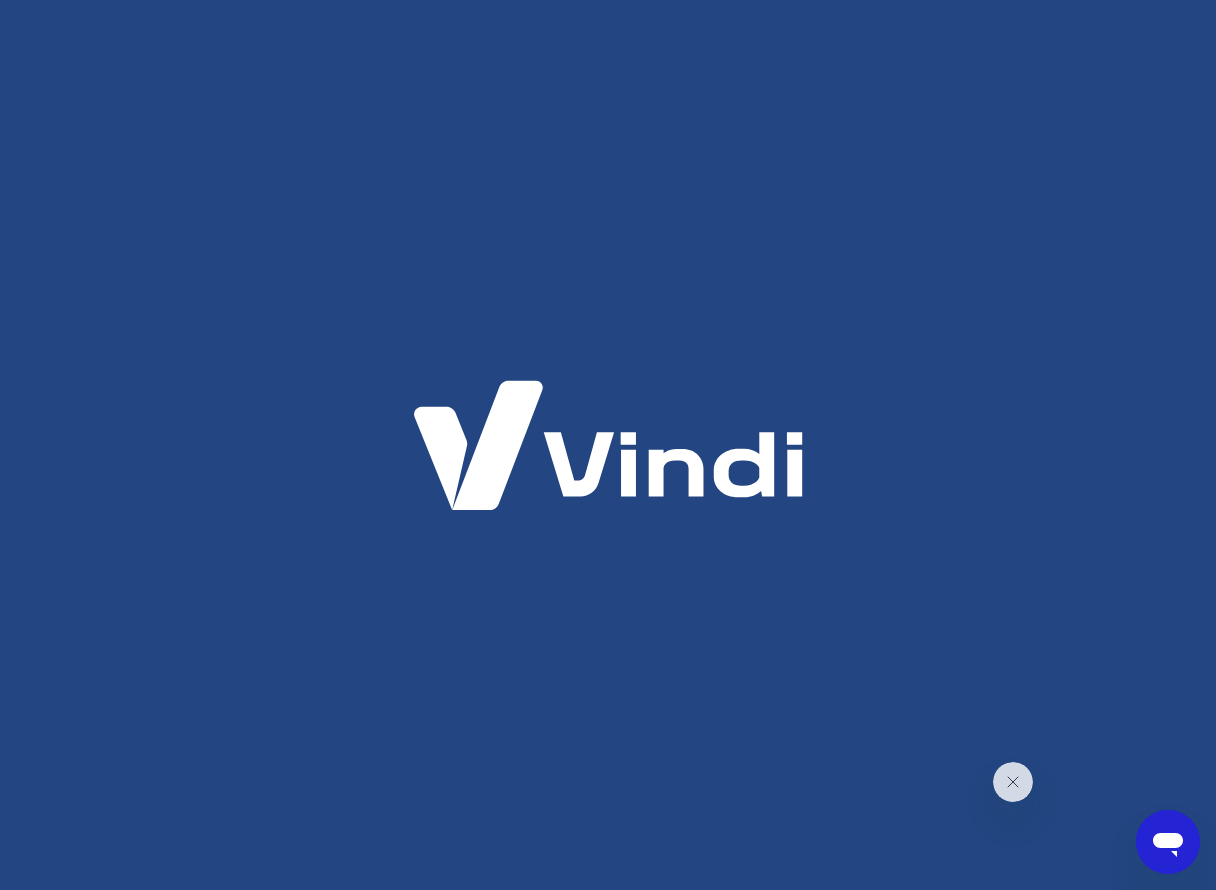 scroll, scrollTop: 0, scrollLeft: 0, axis: both 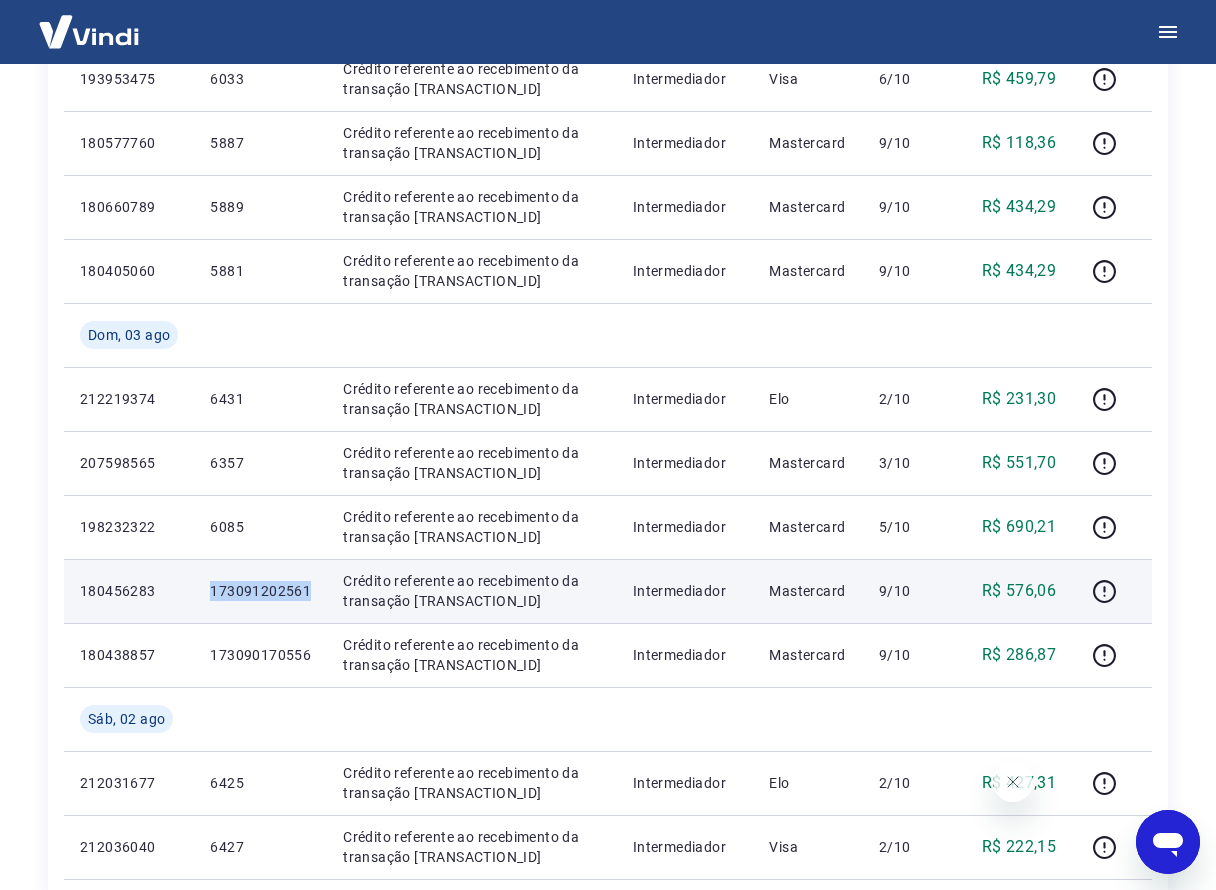 drag, startPoint x: 207, startPoint y: 589, endPoint x: 309, endPoint y: 594, distance: 102.122475 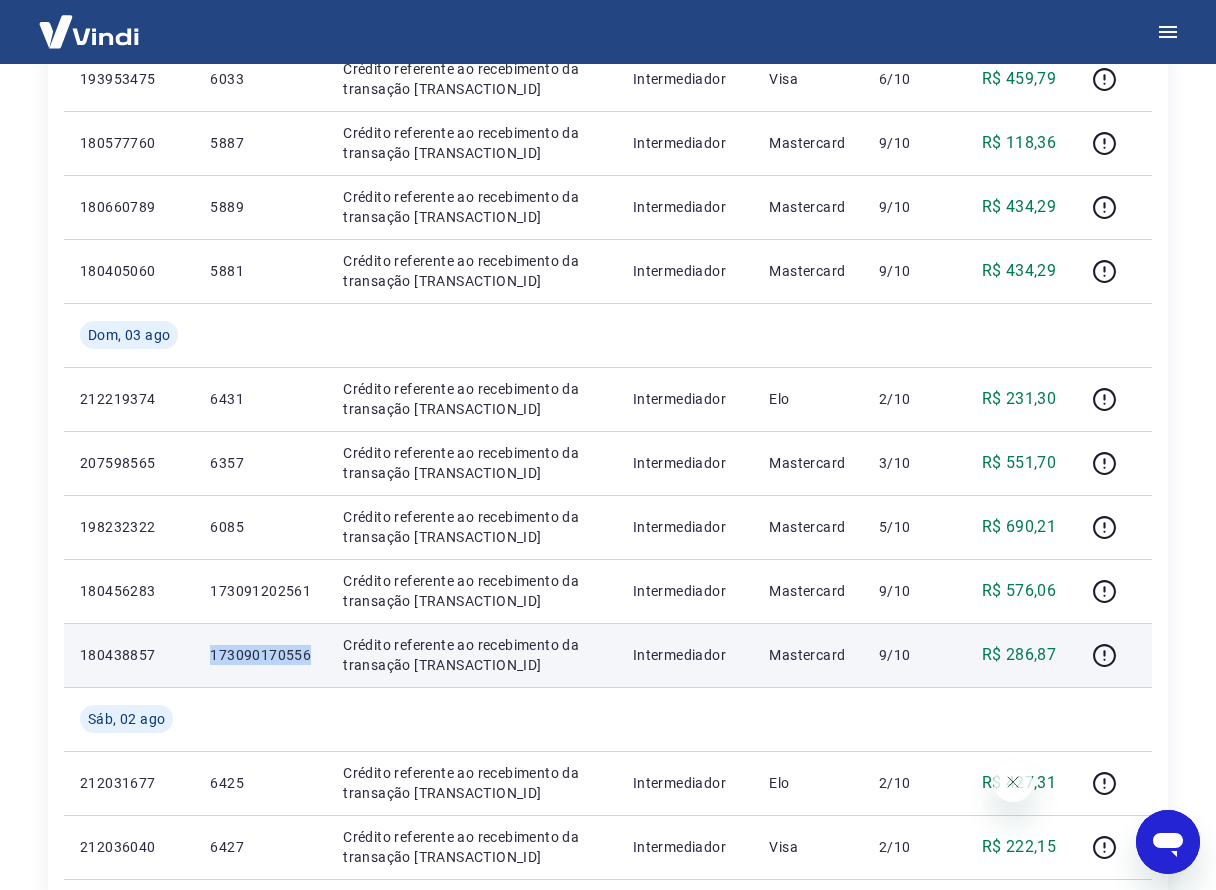 drag, startPoint x: 204, startPoint y: 656, endPoint x: 311, endPoint y: 663, distance: 107.22873 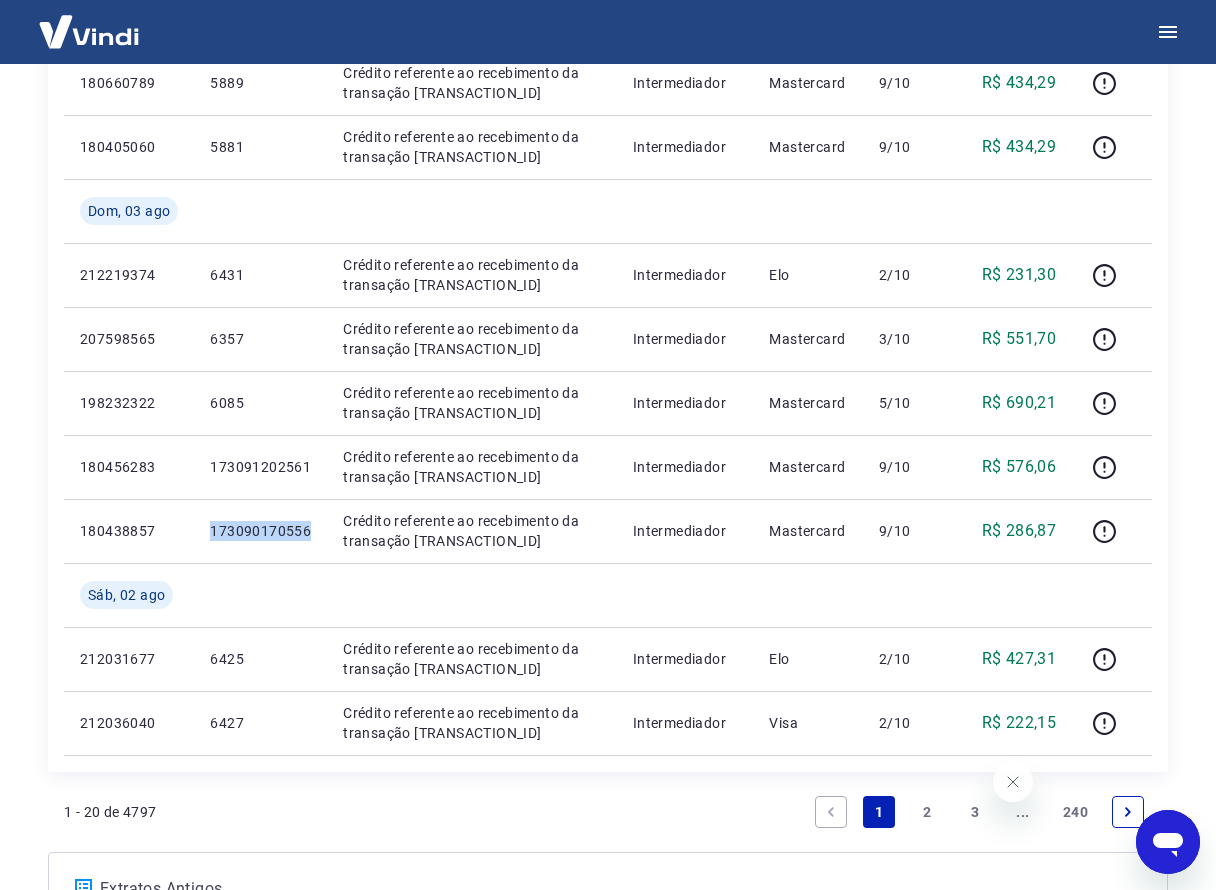 scroll, scrollTop: 1400, scrollLeft: 0, axis: vertical 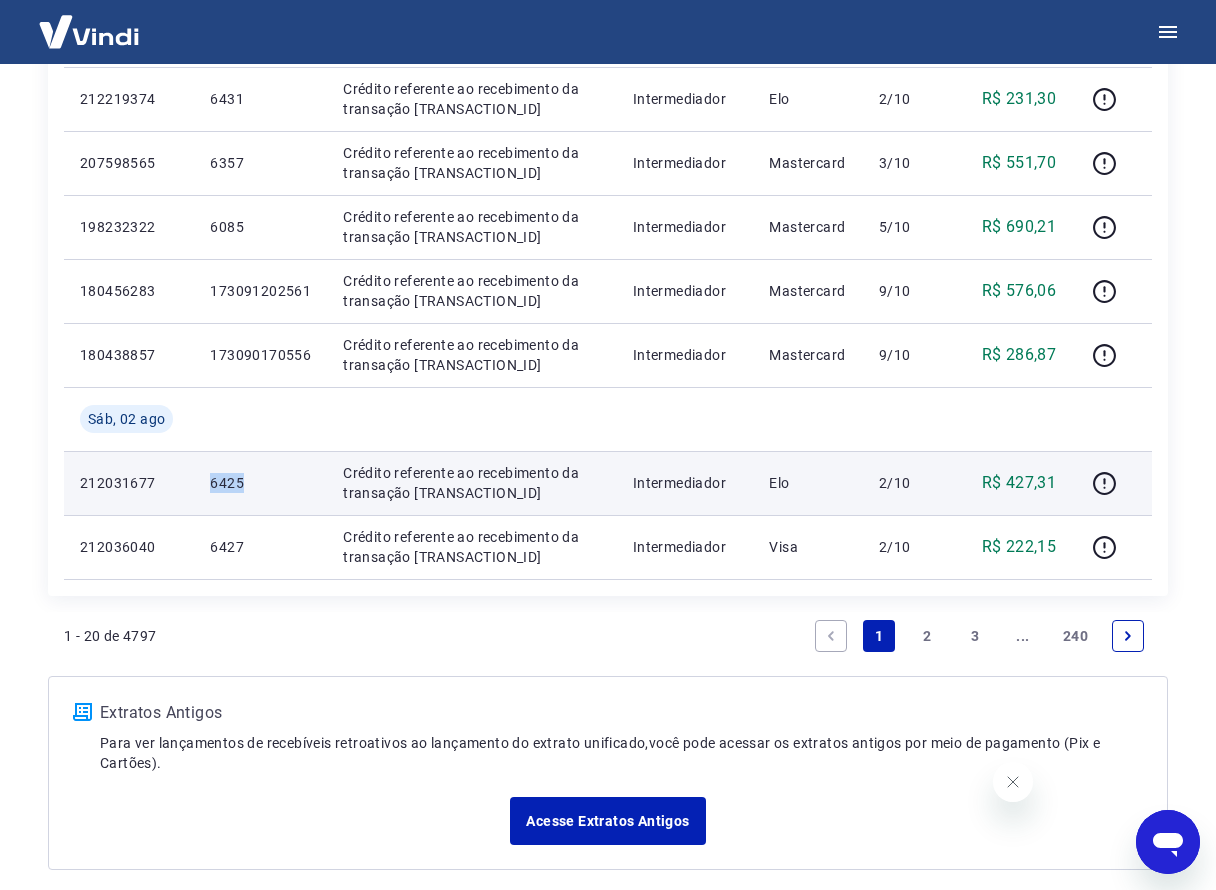 drag, startPoint x: 204, startPoint y: 485, endPoint x: 245, endPoint y: 476, distance: 41.976185 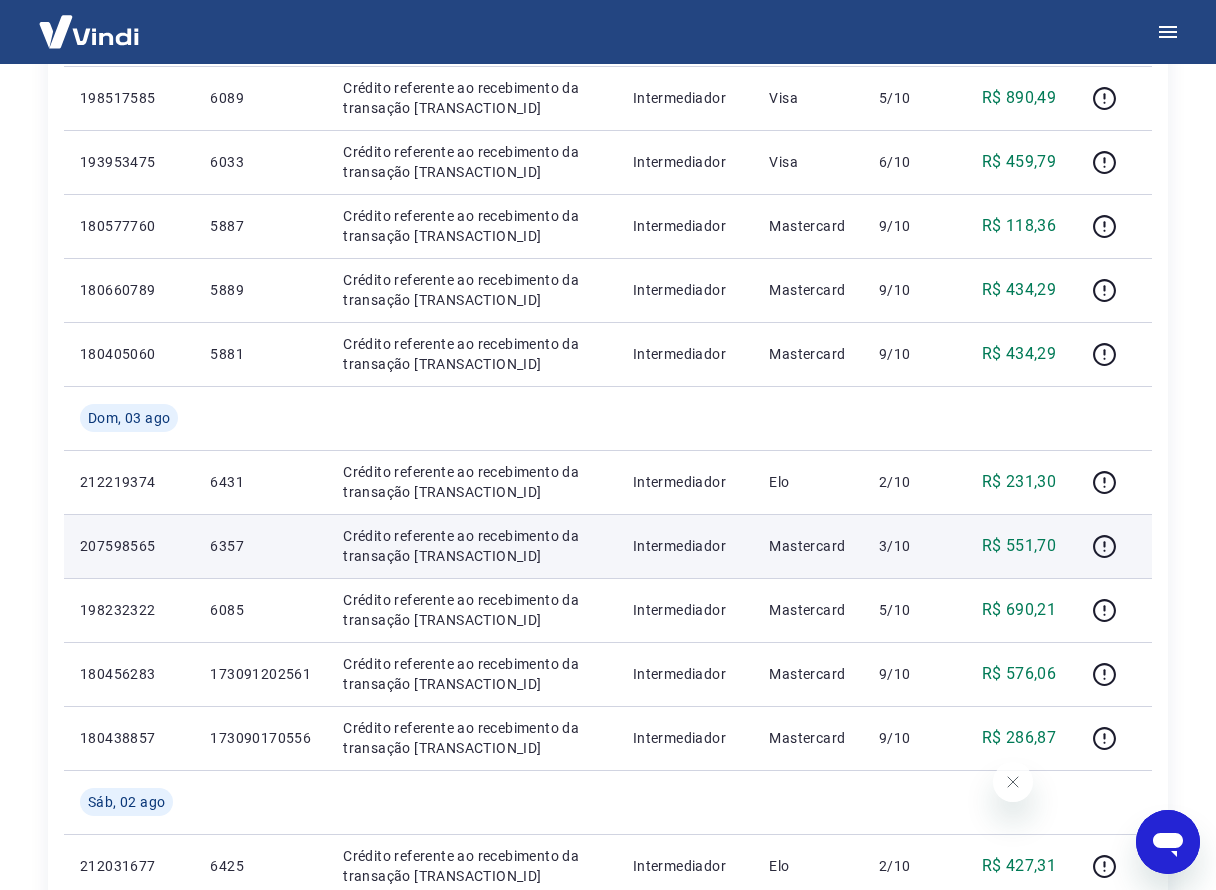 scroll, scrollTop: 1000, scrollLeft: 0, axis: vertical 